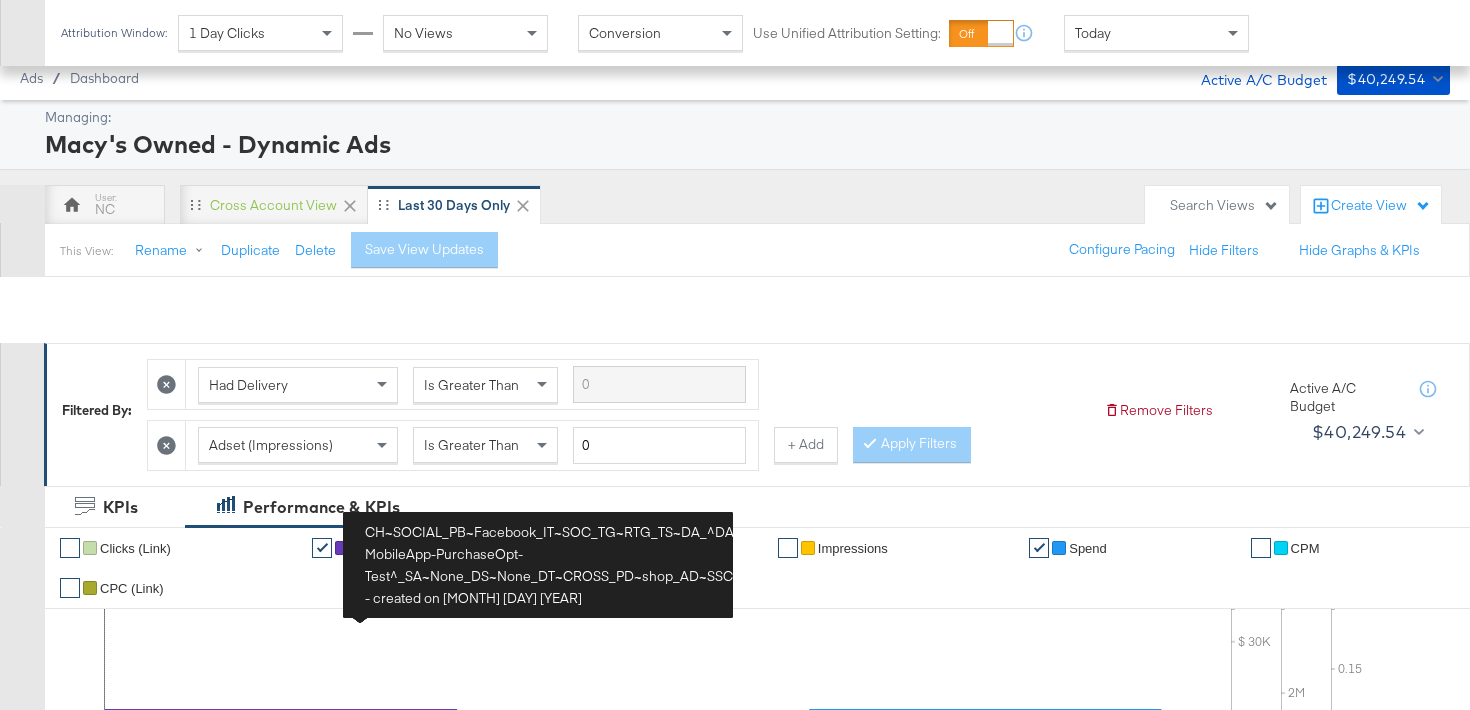 scroll, scrollTop: 733, scrollLeft: 0, axis: vertical 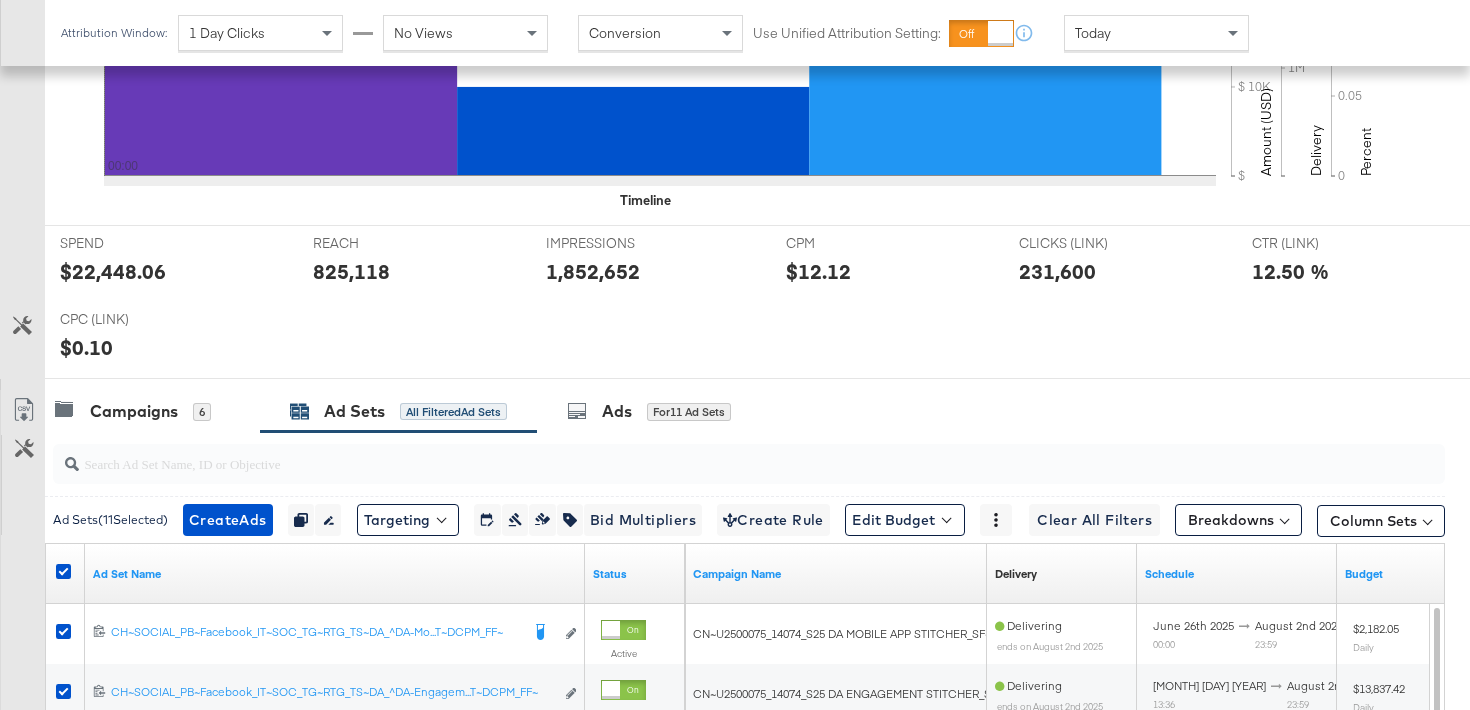 click on "Edit  11  Ad Set  Budgets Edit Budget" at bounding box center [905, 520] 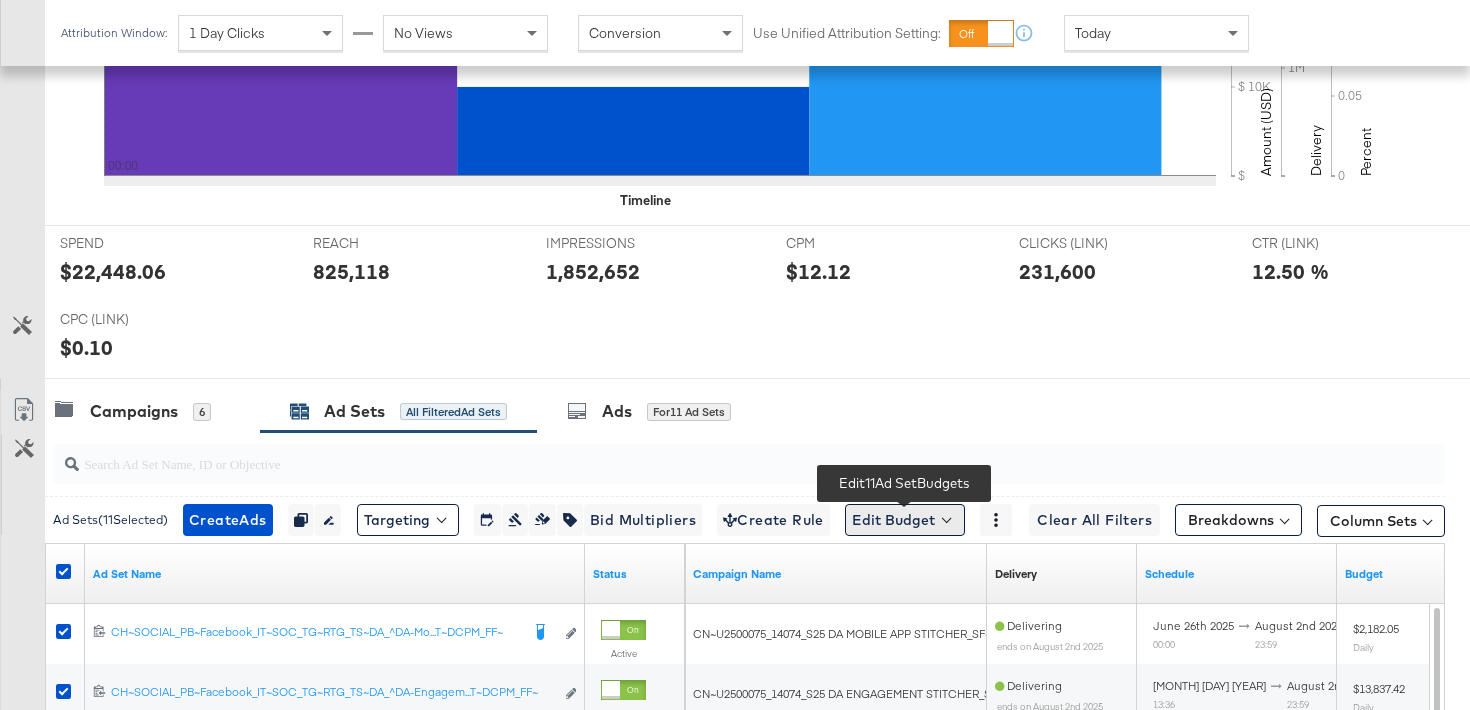 click on "Edit Budget" at bounding box center (905, 520) 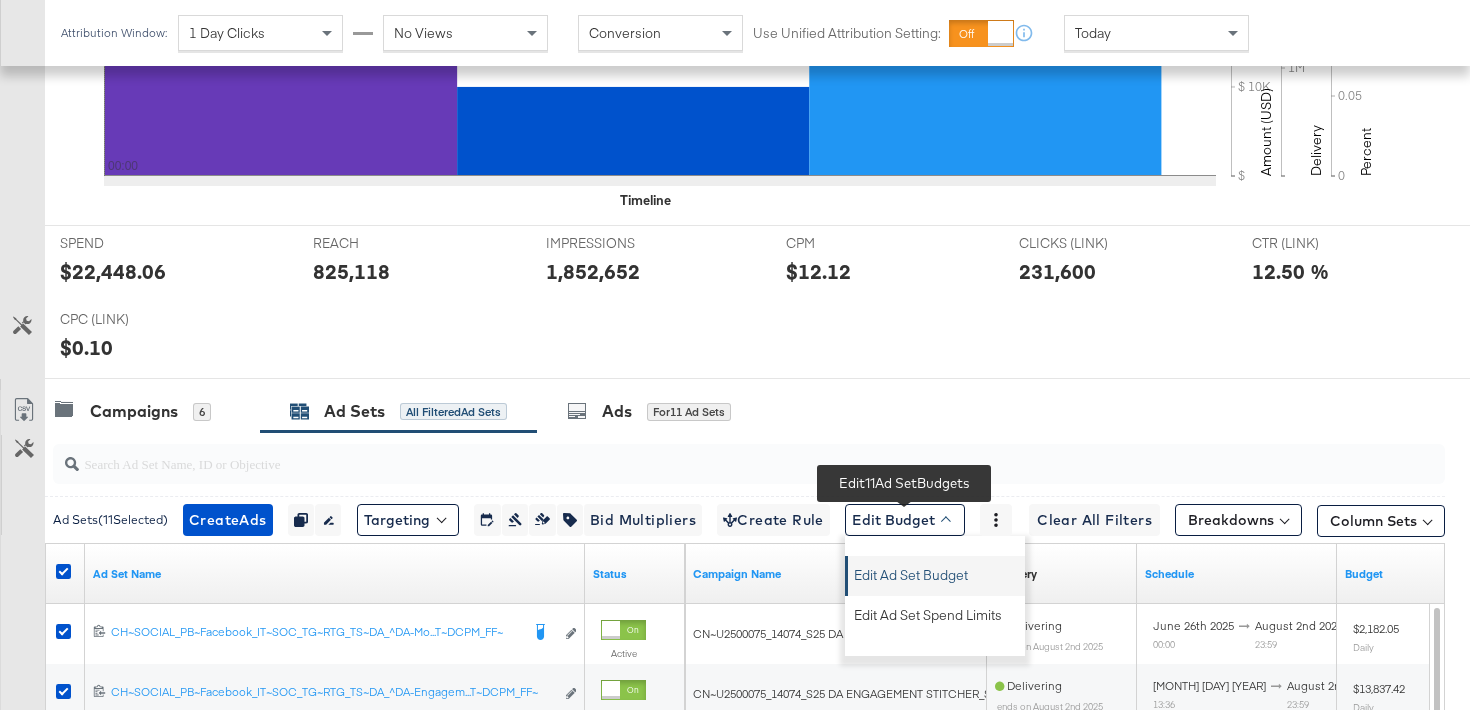 click on "Edit Ad Set Budget" at bounding box center (936, 572) 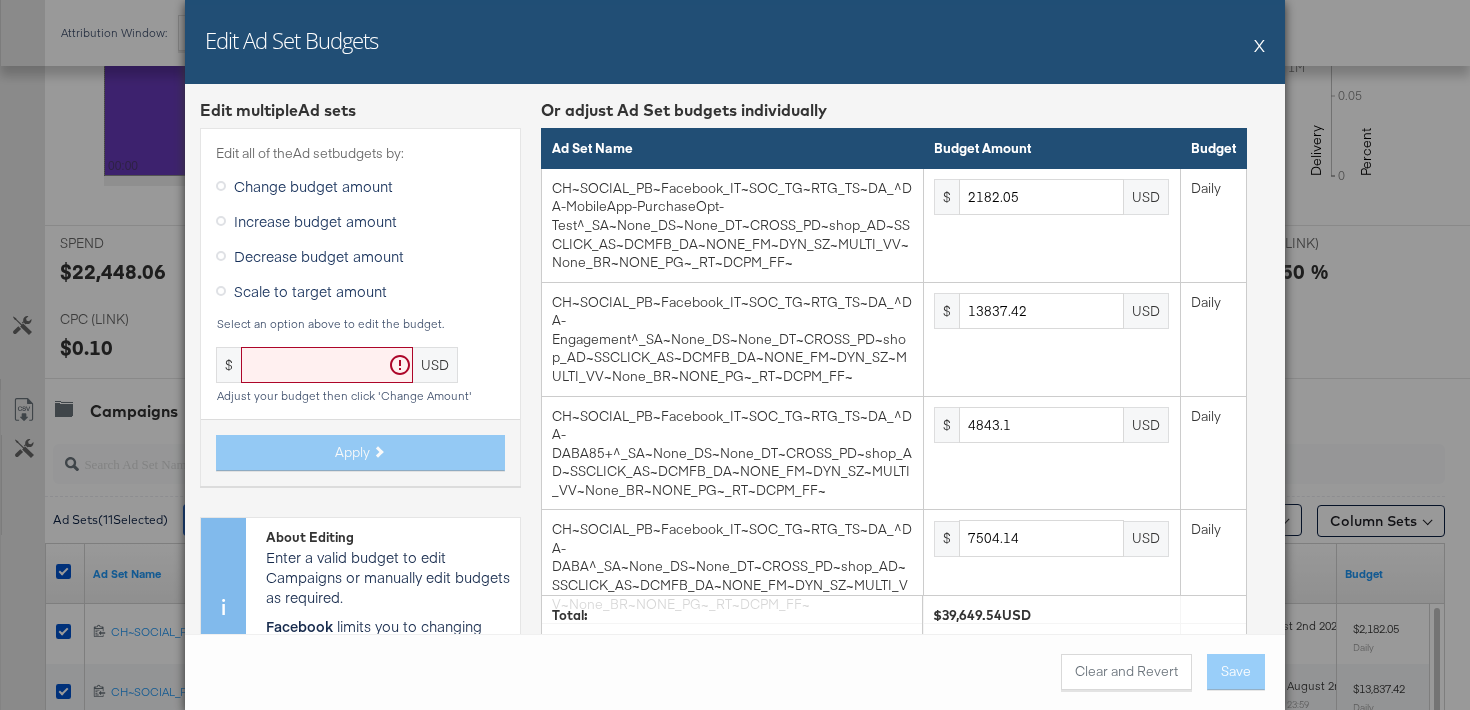 click on "Scale to target amount" at bounding box center (310, 291) 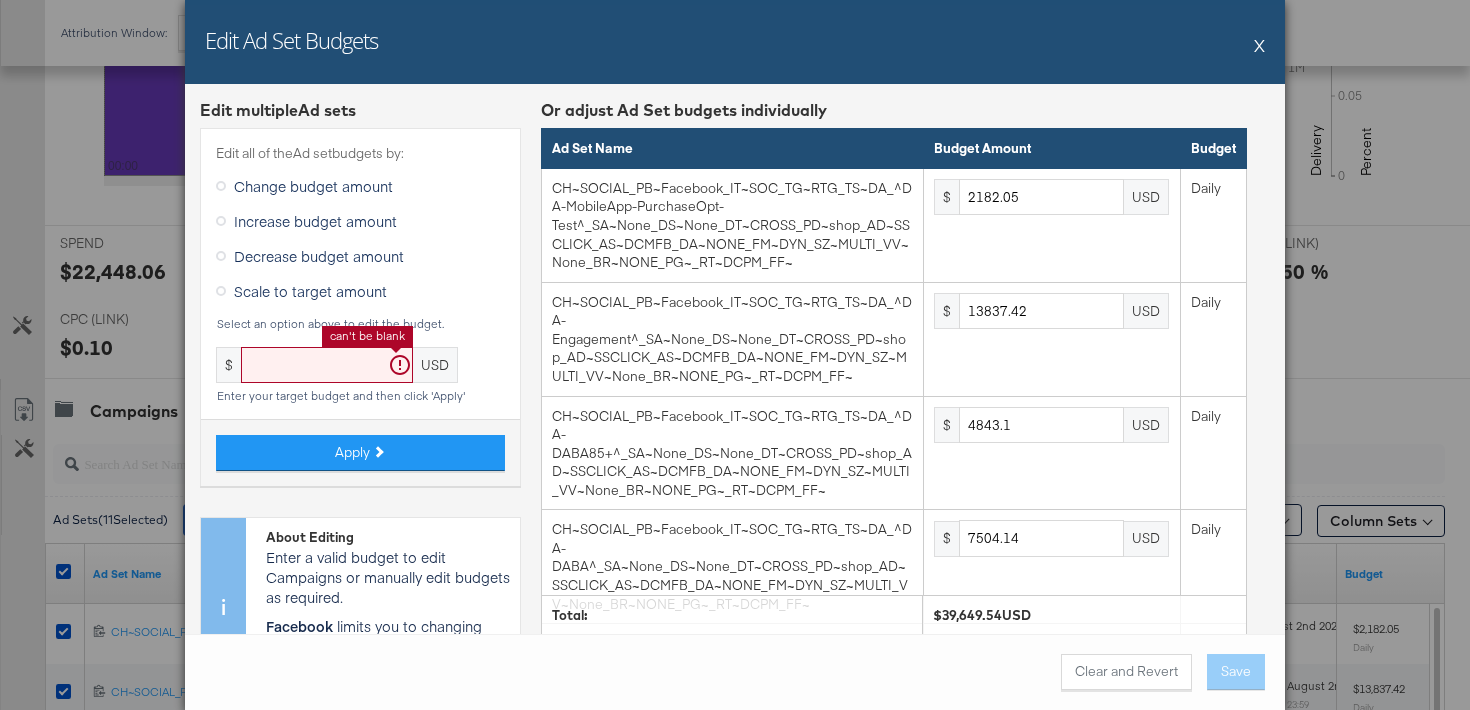 click at bounding box center [327, 365] 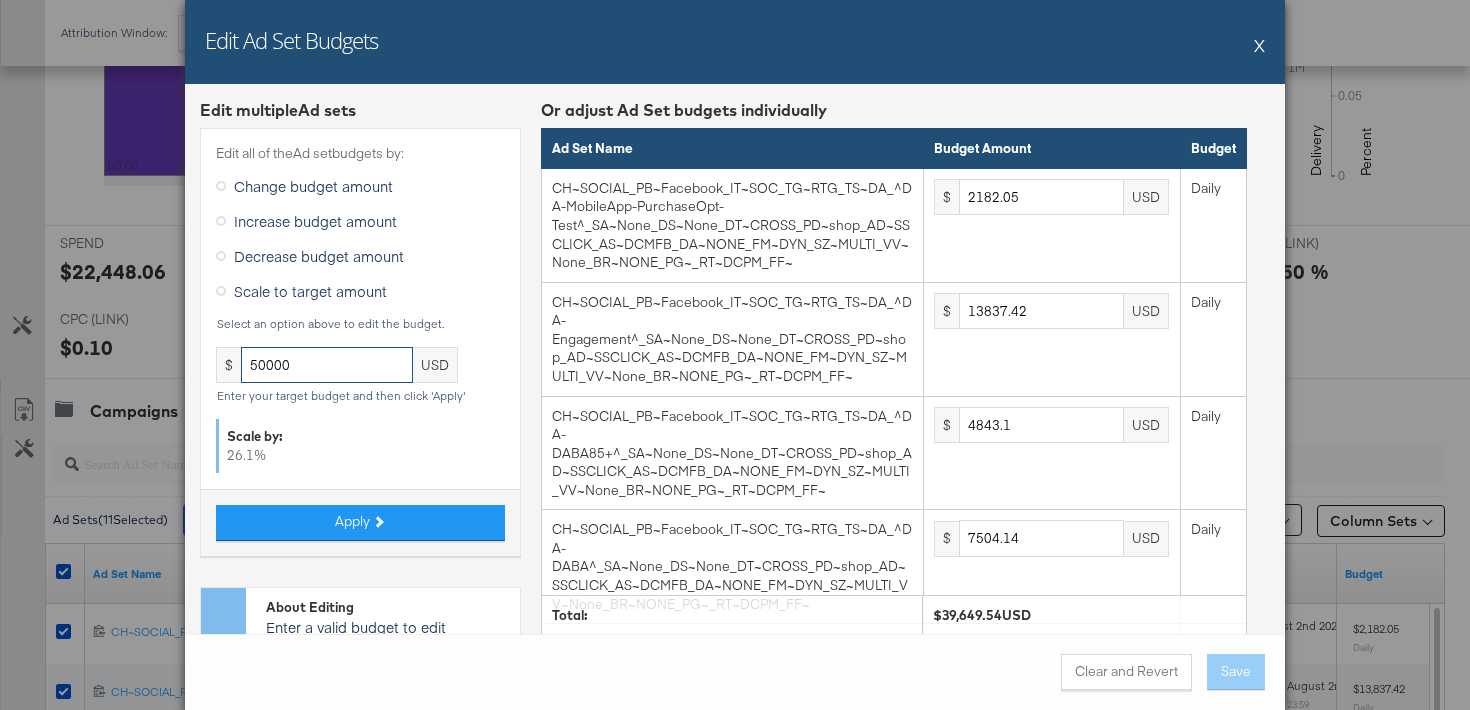 type on "50000" 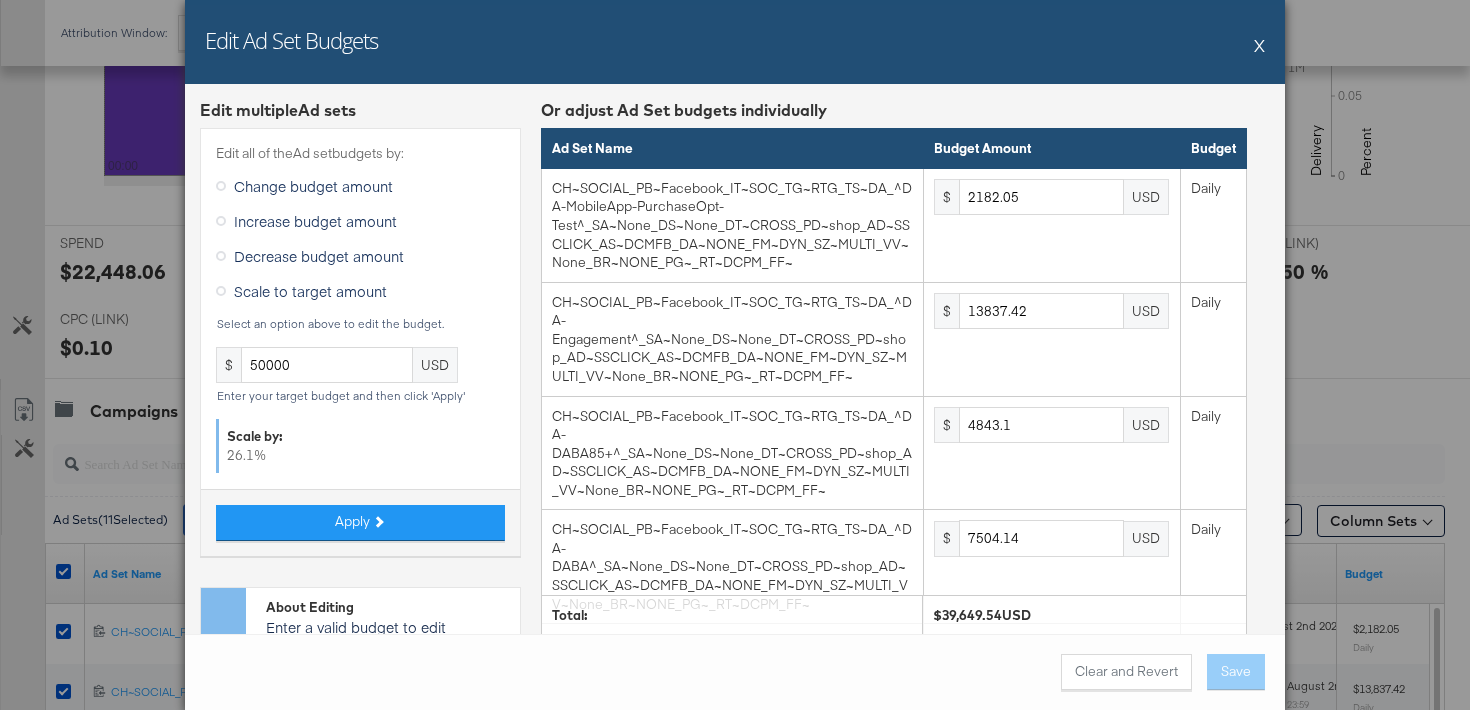click on "Apply" at bounding box center (360, 522) 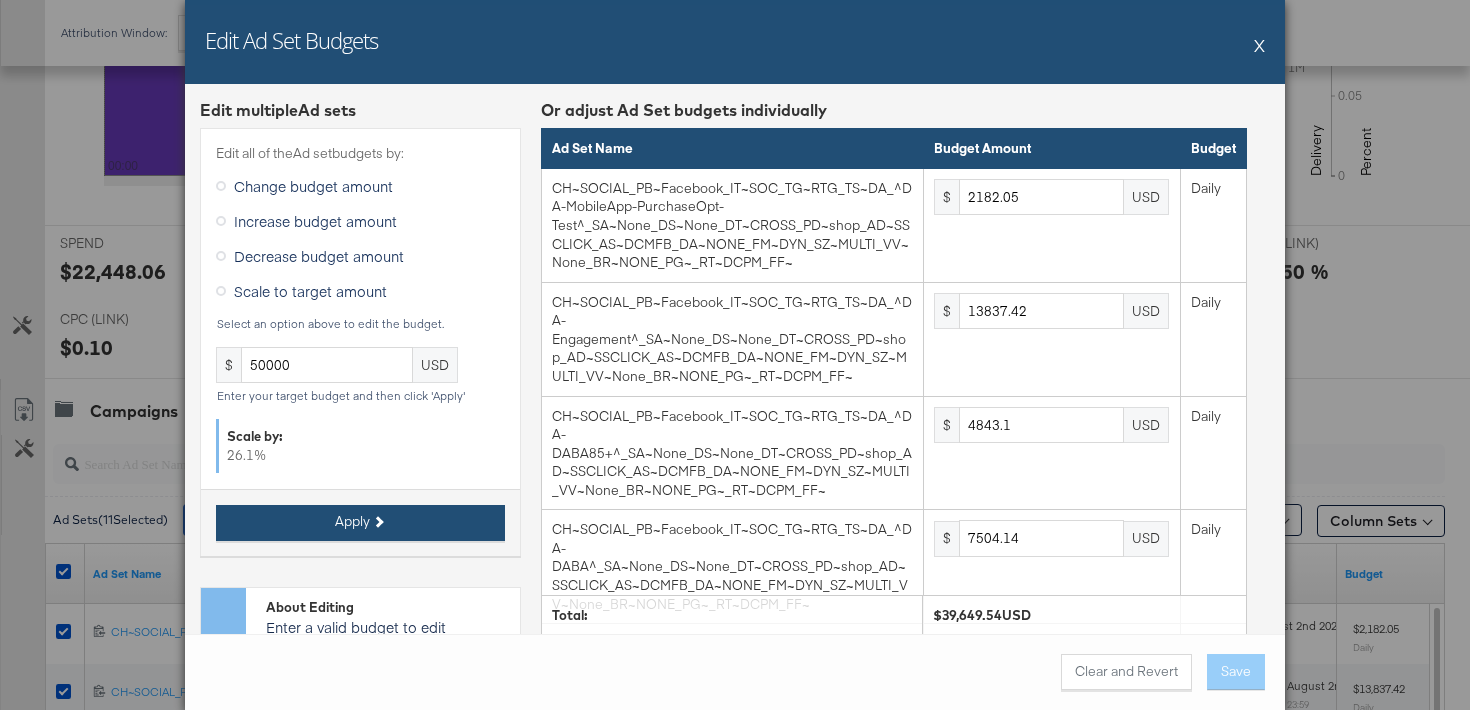 click on "Apply" at bounding box center (352, 521) 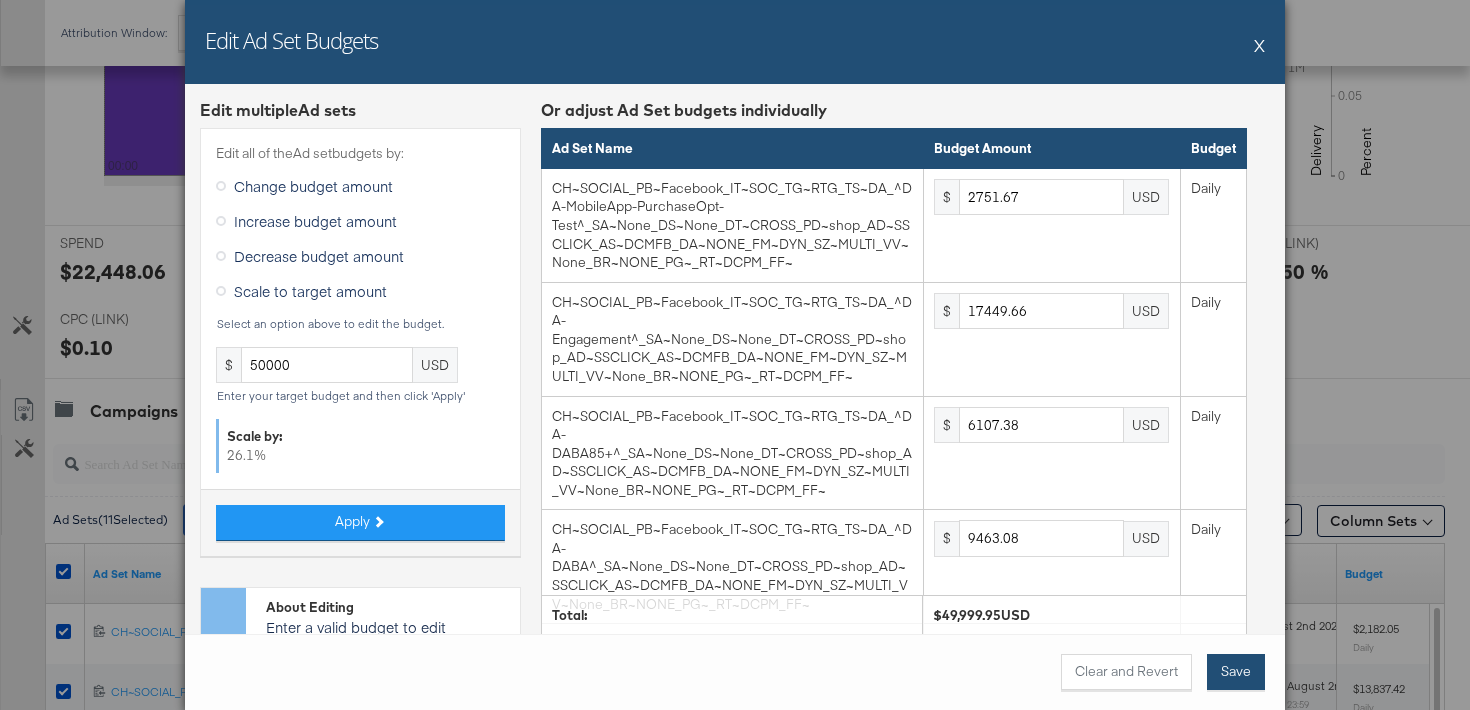click on "Save" at bounding box center [1236, 672] 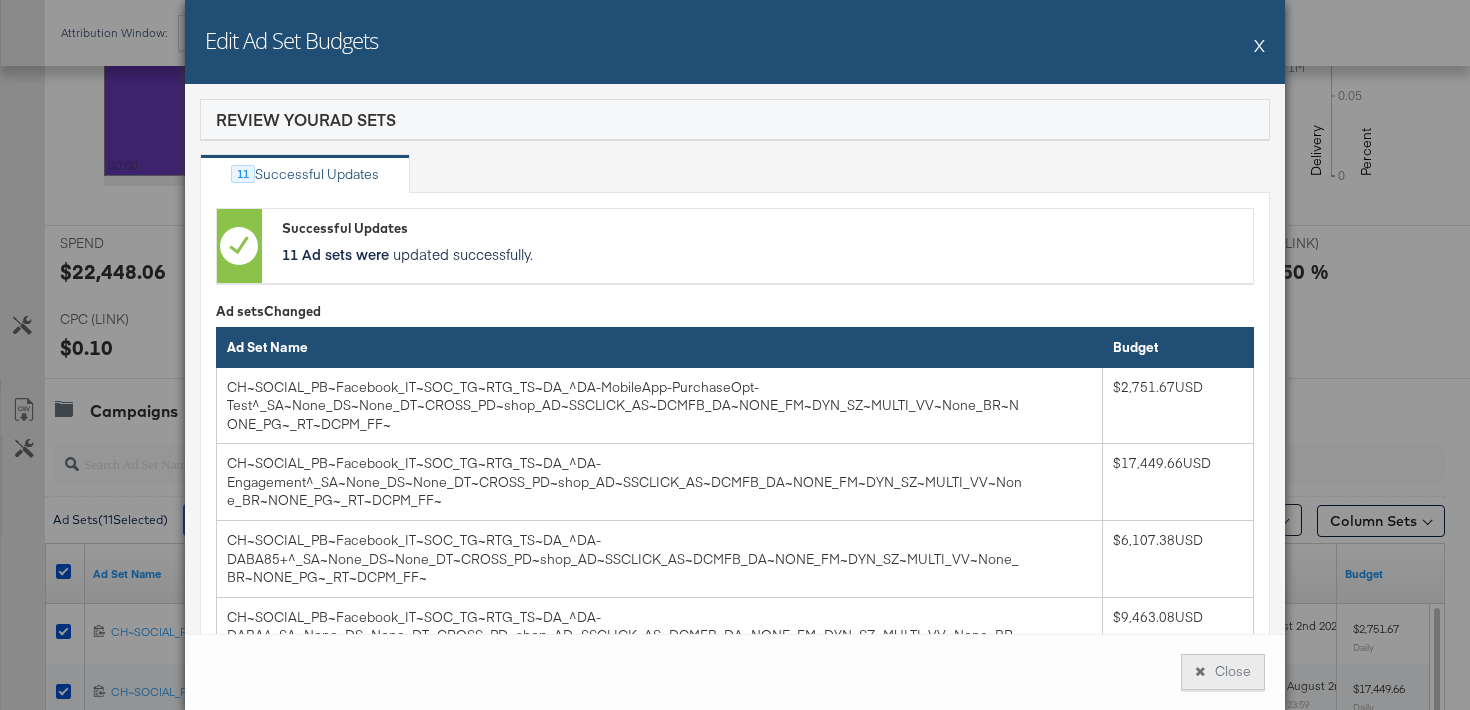 click on "Close" at bounding box center (1223, 672) 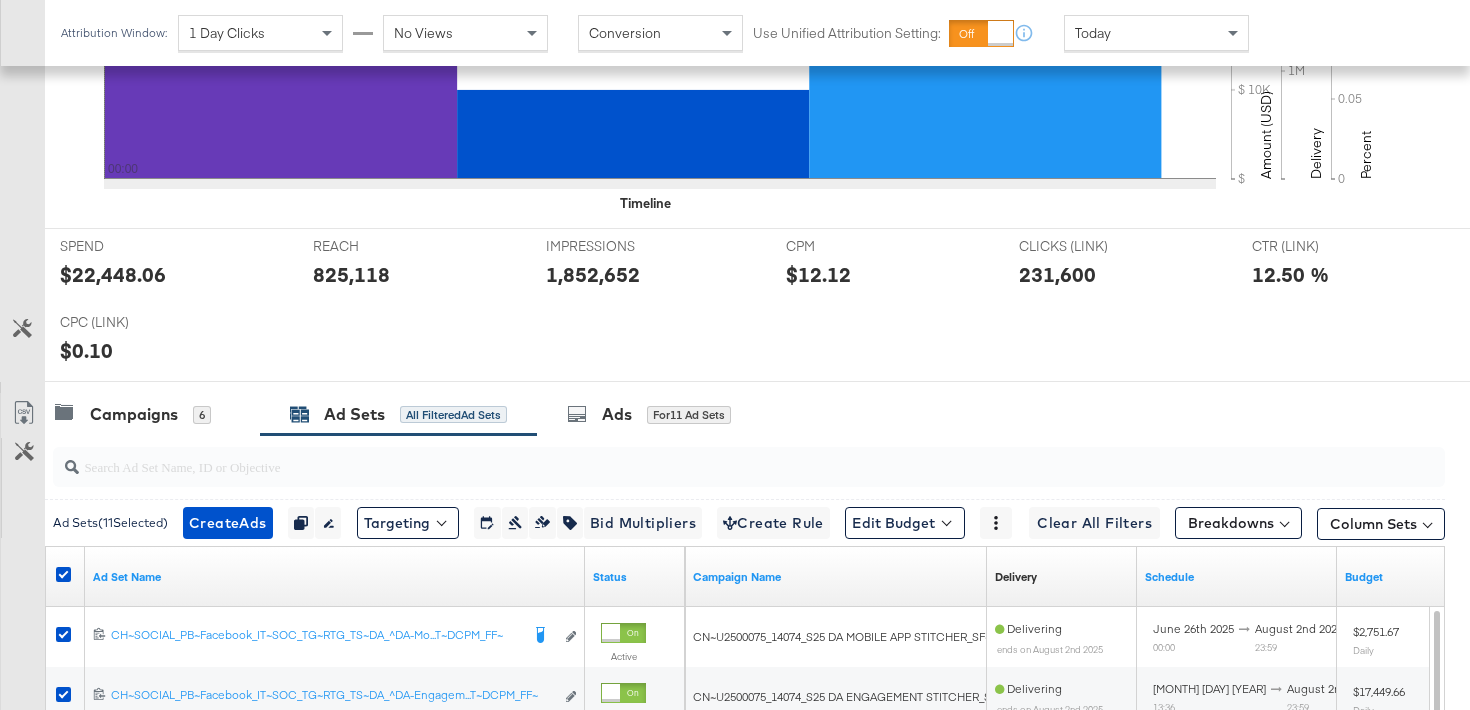 scroll, scrollTop: 0, scrollLeft: 0, axis: both 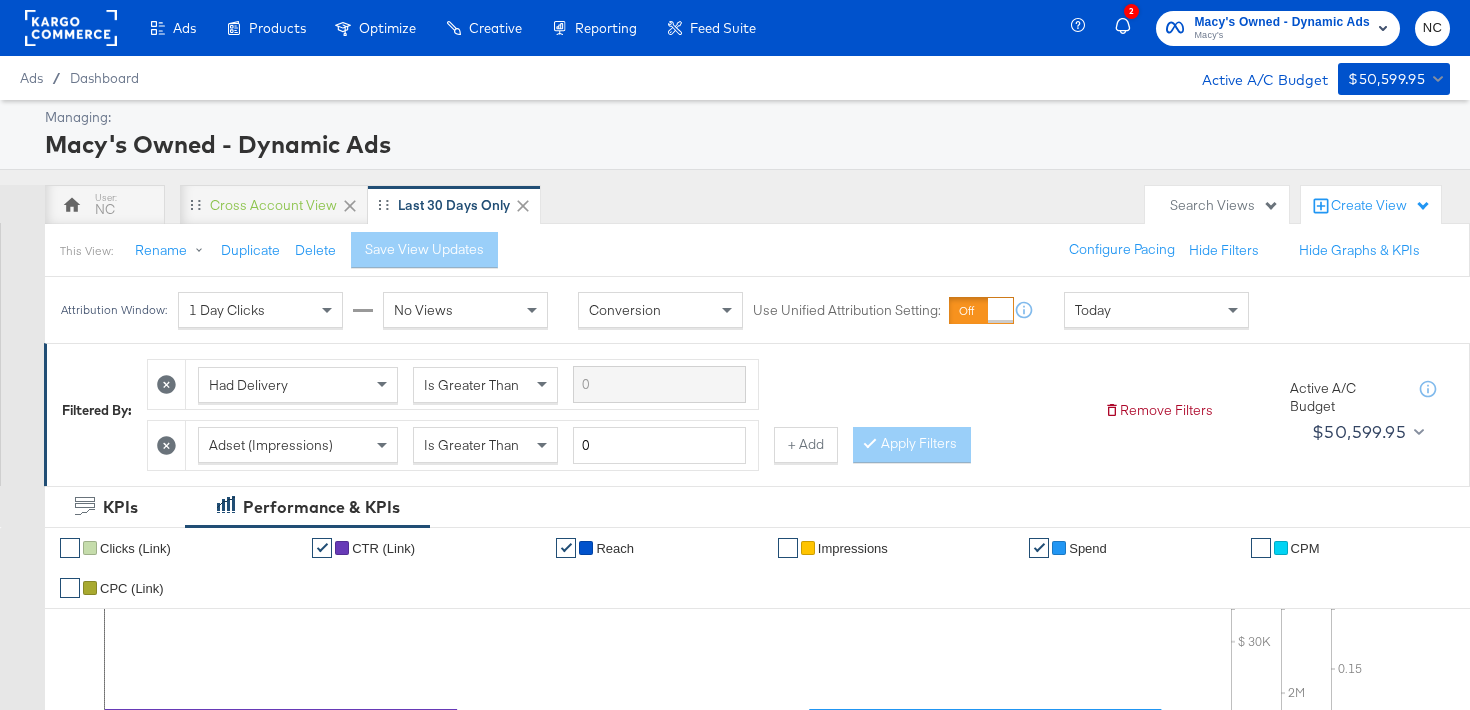 click on "Macy's" at bounding box center [1282, 36] 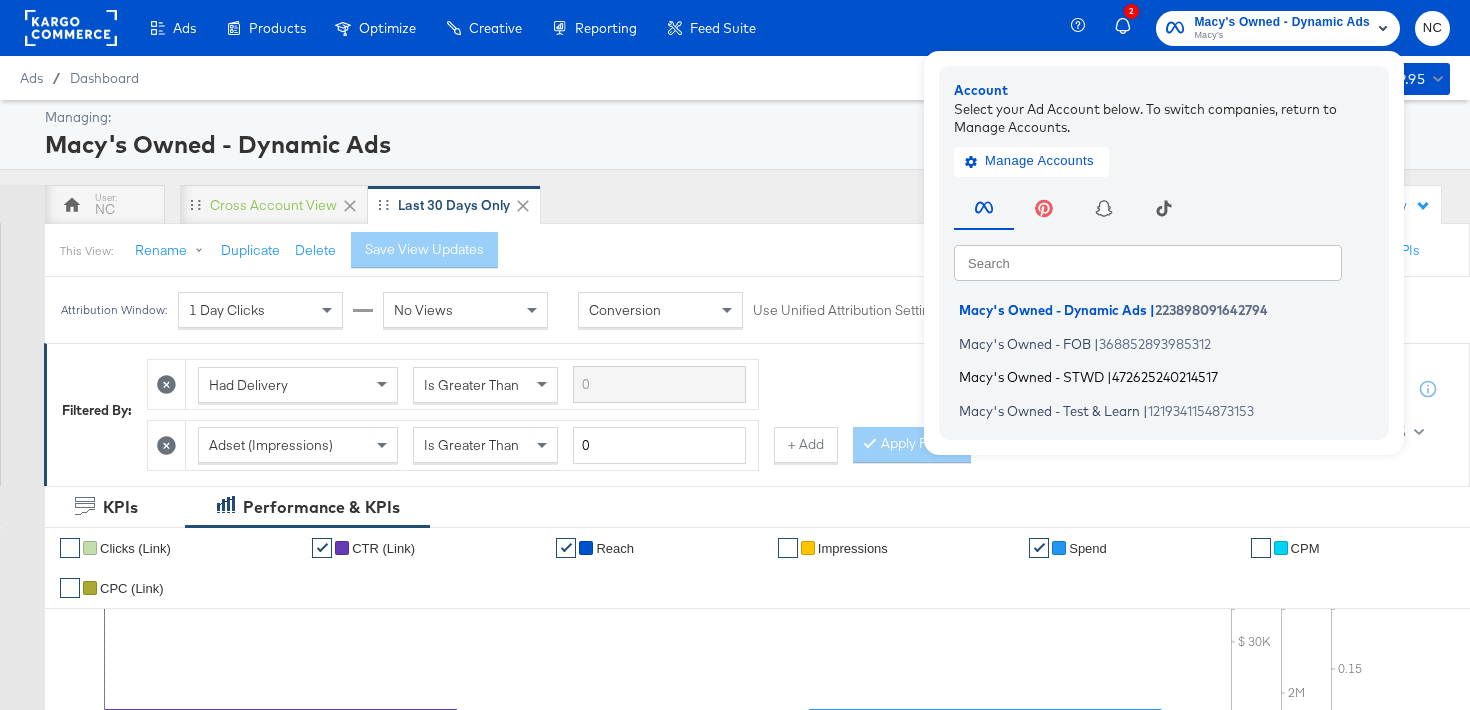 click on "472625240214517" at bounding box center (1165, 377) 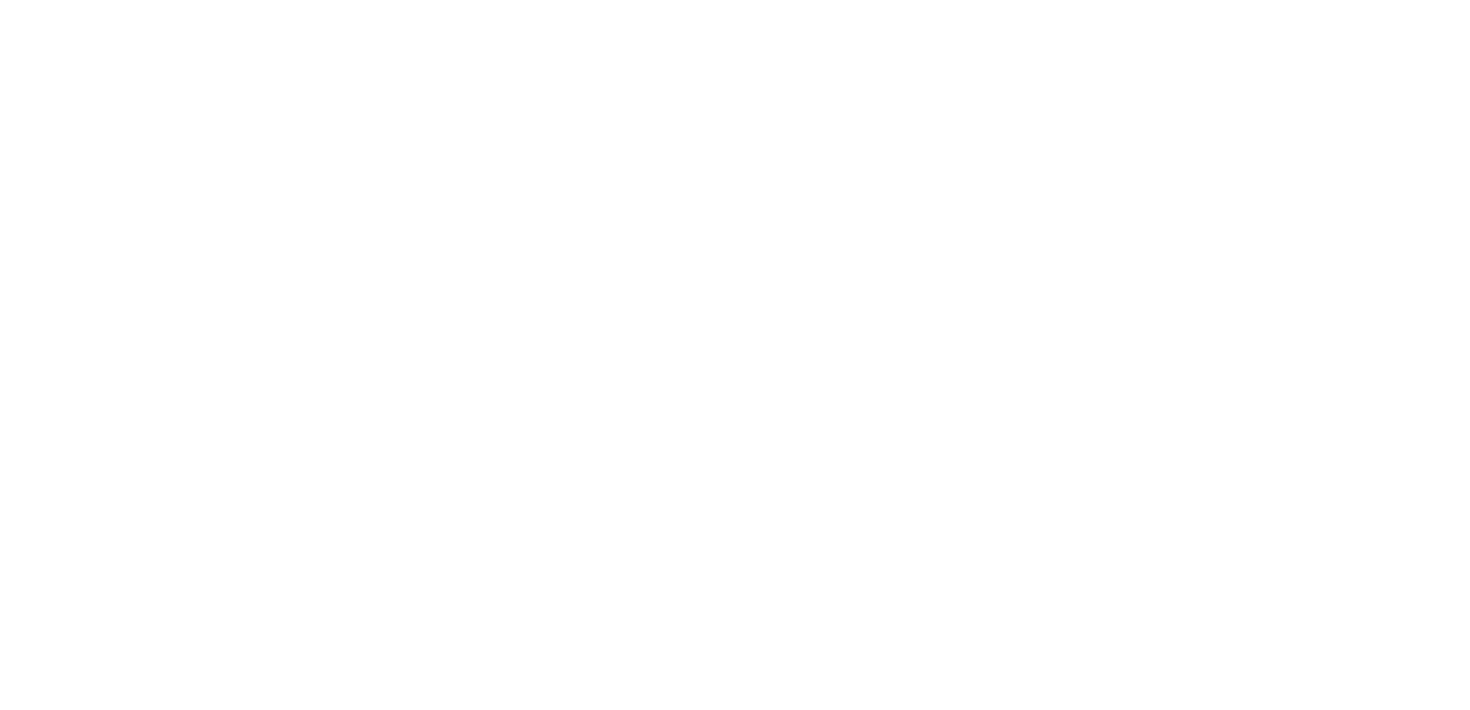 scroll, scrollTop: 0, scrollLeft: 0, axis: both 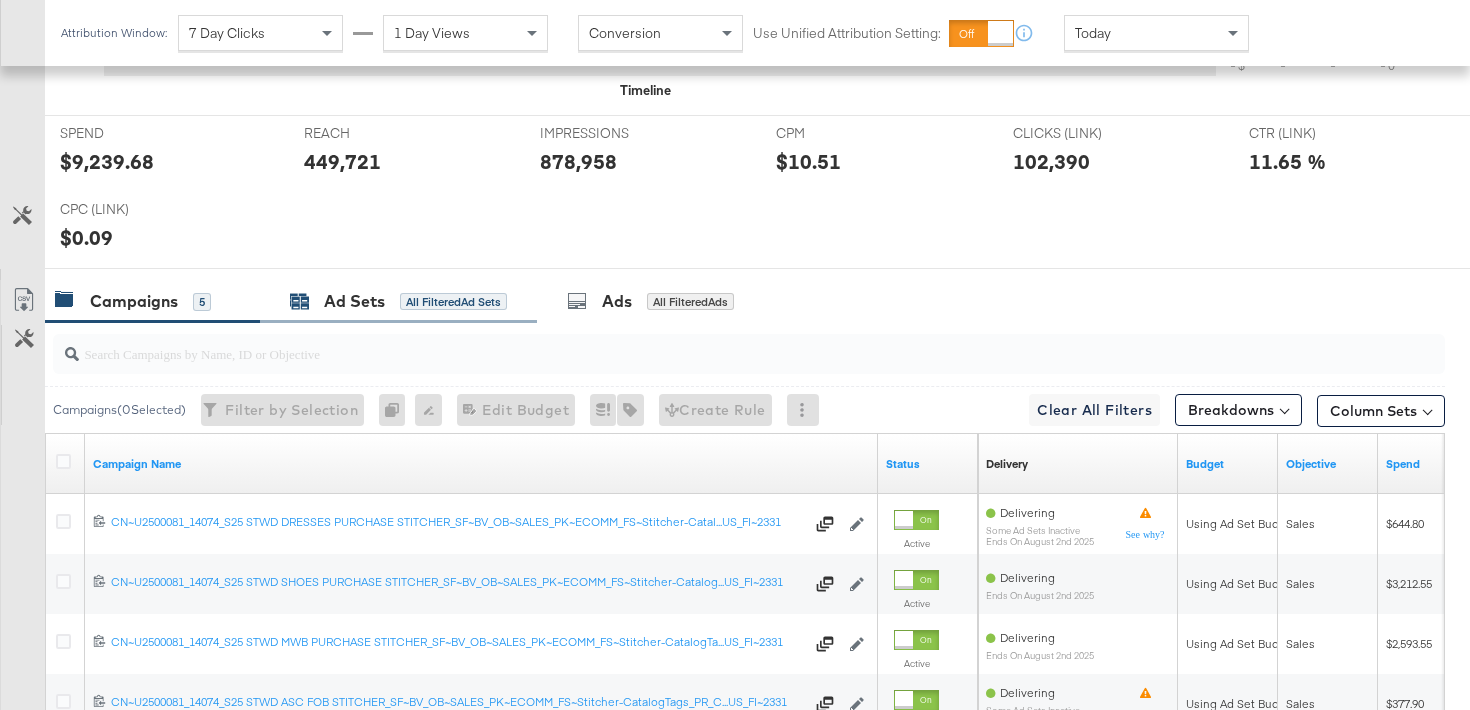 click on "Ad Sets All Filtered  Ad Sets" at bounding box center [398, 301] 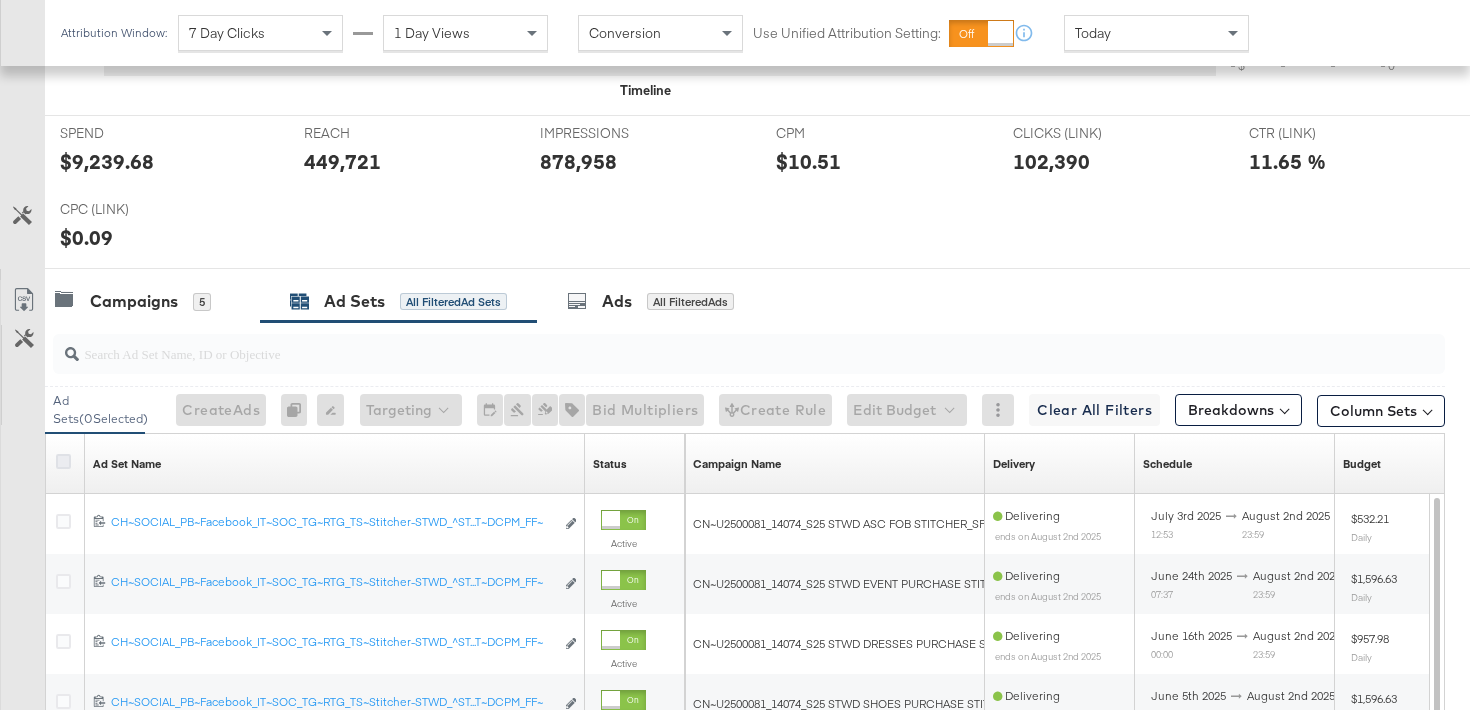 click at bounding box center [63, 461] 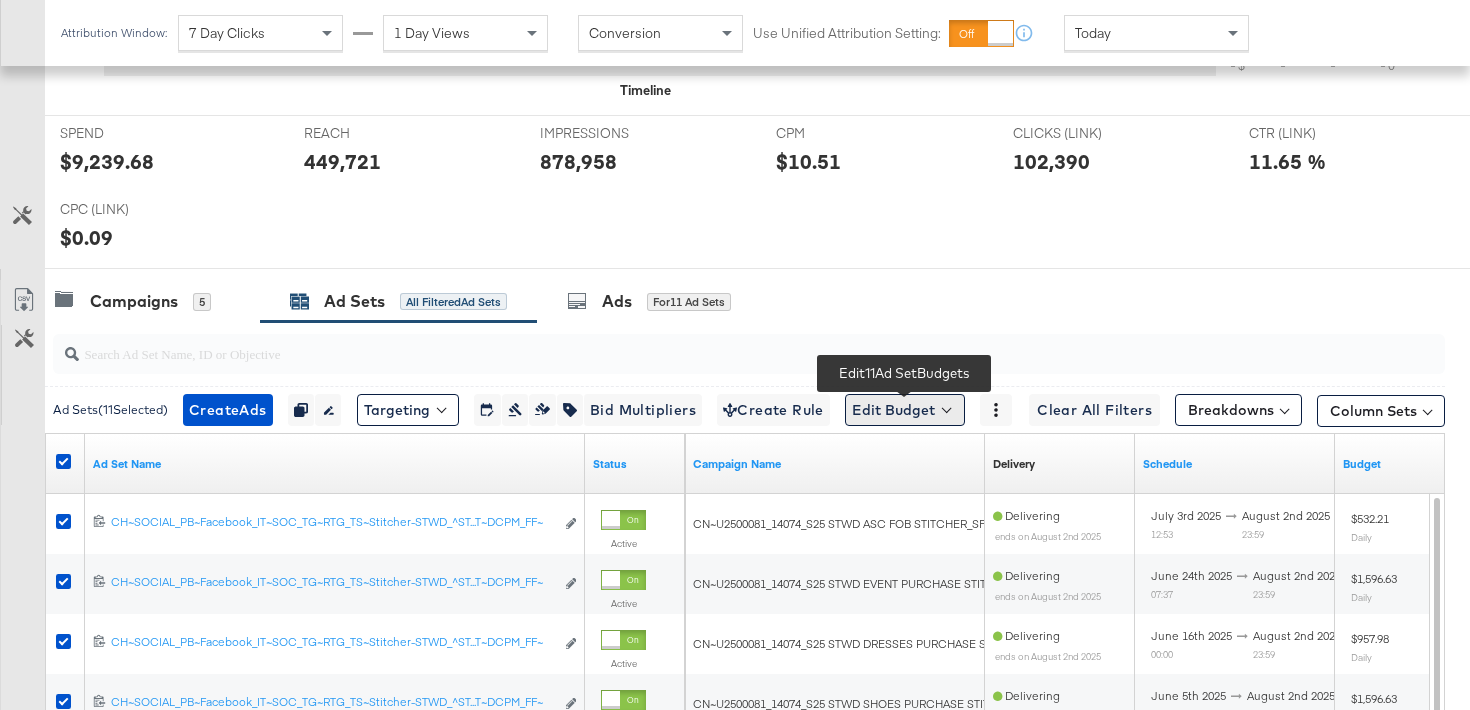 click on "Edit Budget" at bounding box center (905, 410) 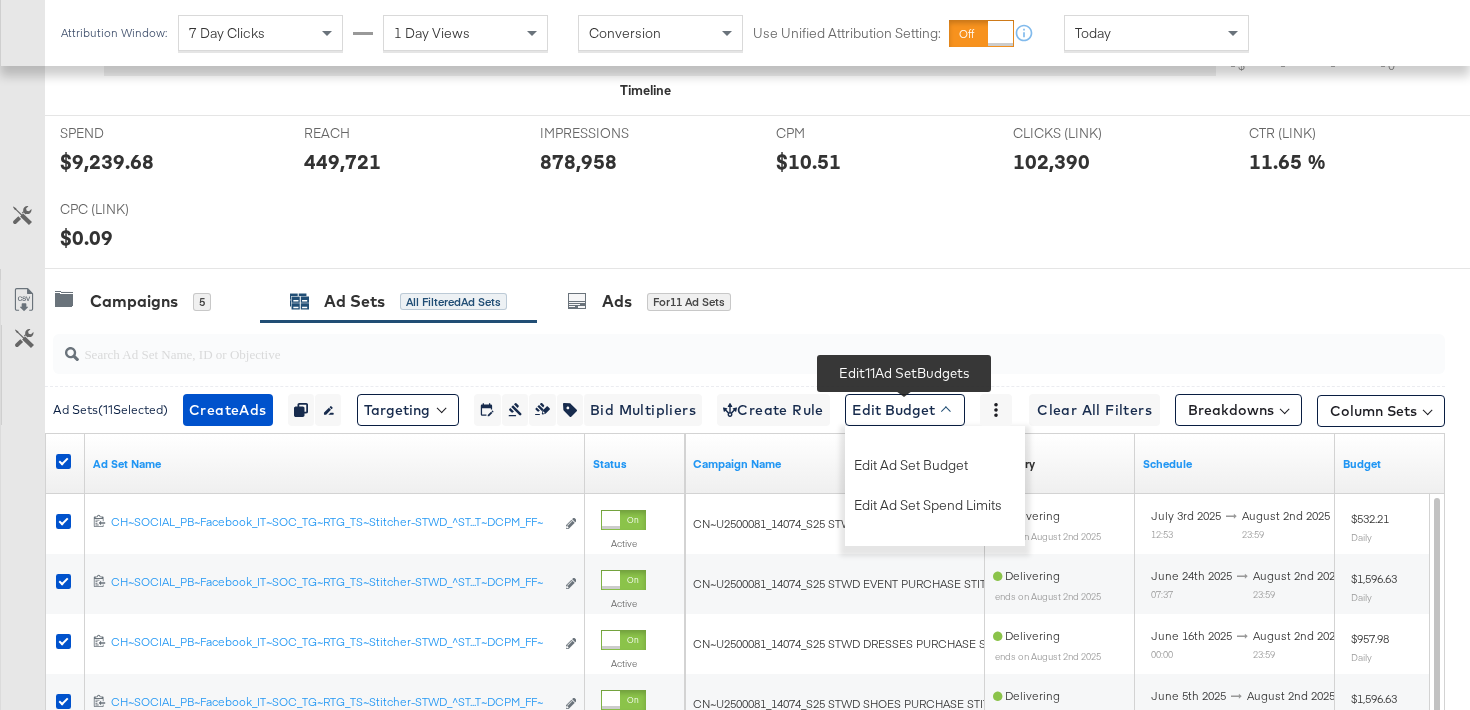 click on "Edit Ad Set Budget Edit Ad Set Spend Limits" at bounding box center (935, 486) 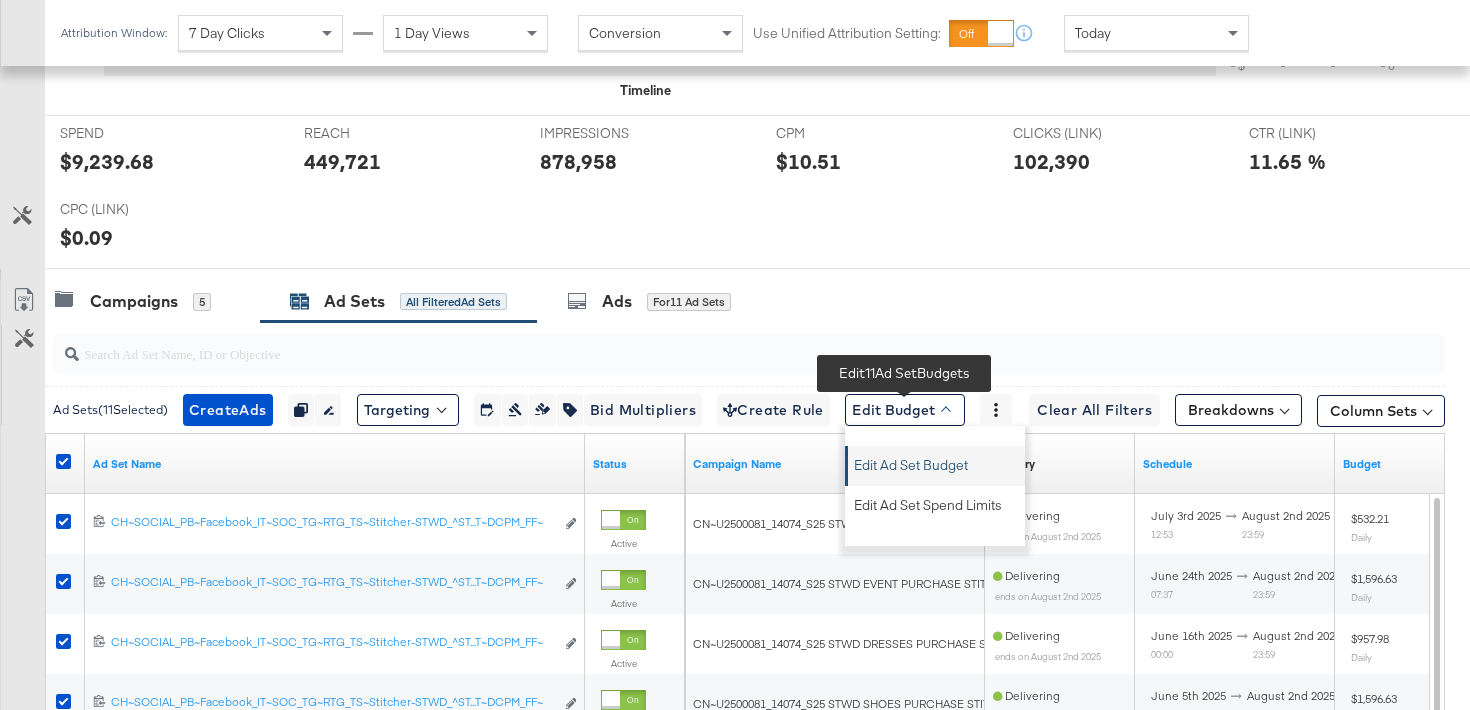 click on "Edit Ad Set Budget" at bounding box center [936, 462] 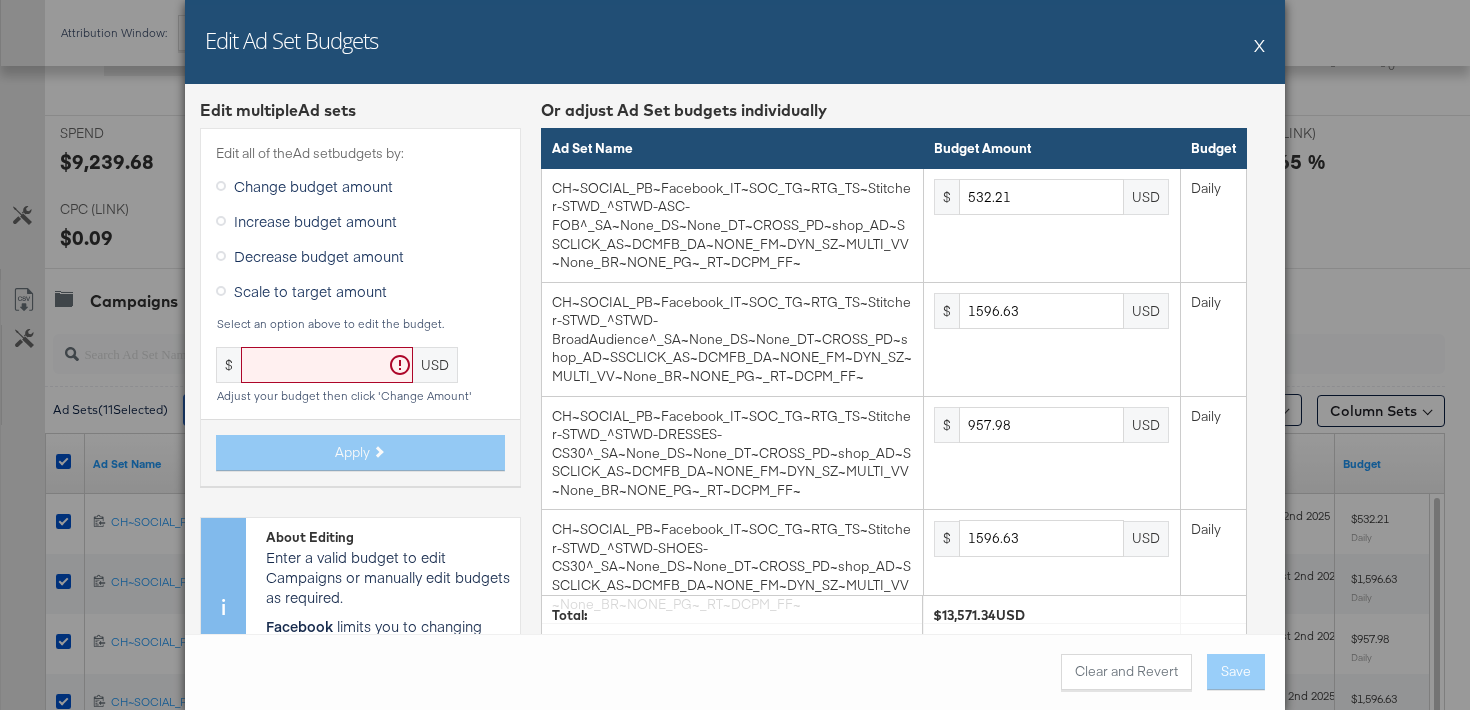 click on "Scale to target amount" at bounding box center [310, 291] 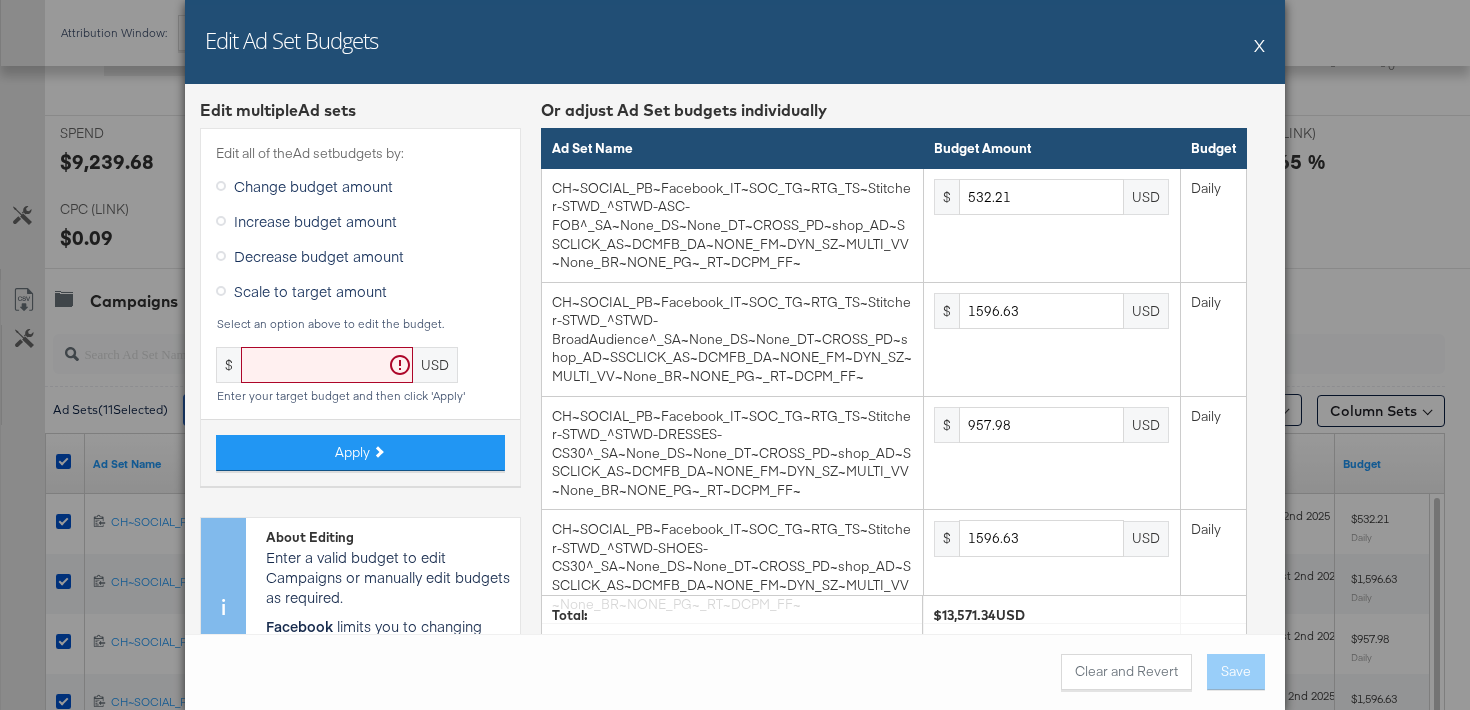 click at bounding box center [327, 365] 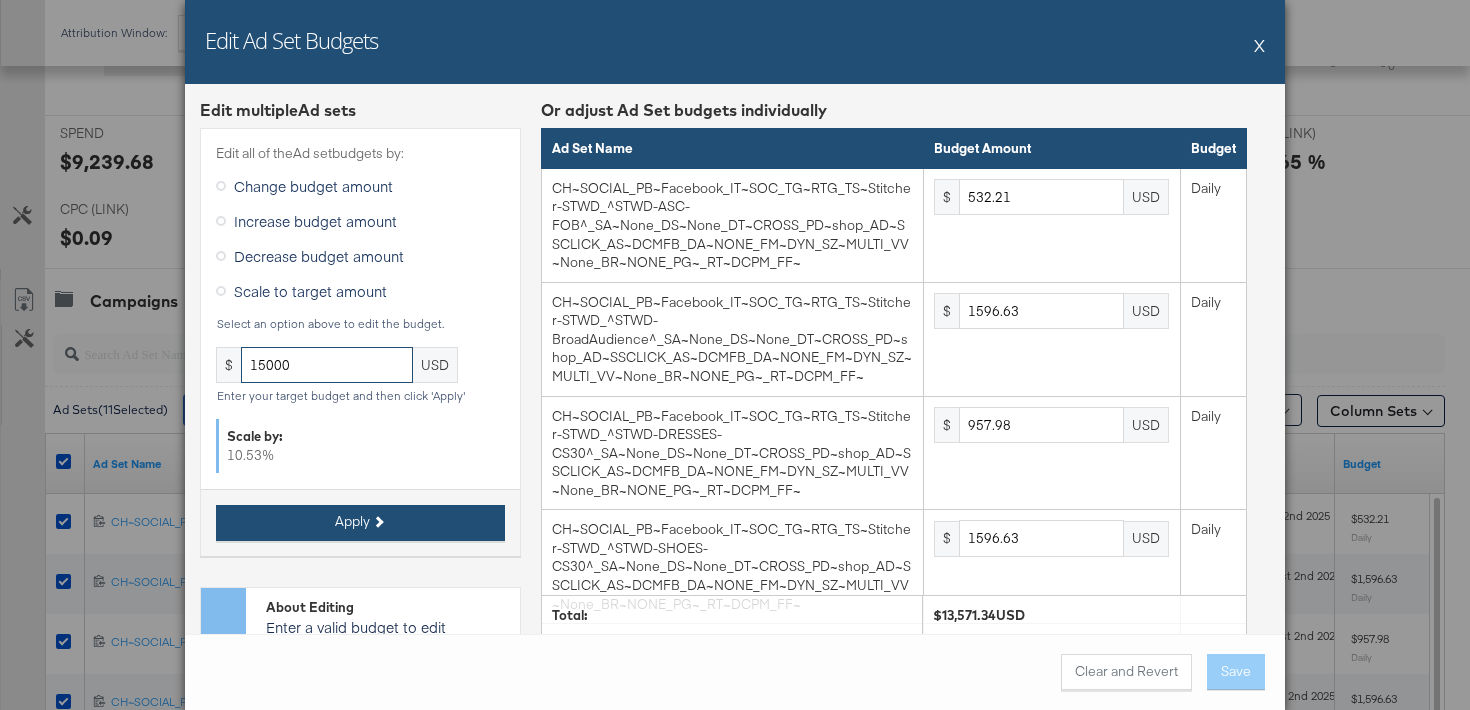 type on "15000" 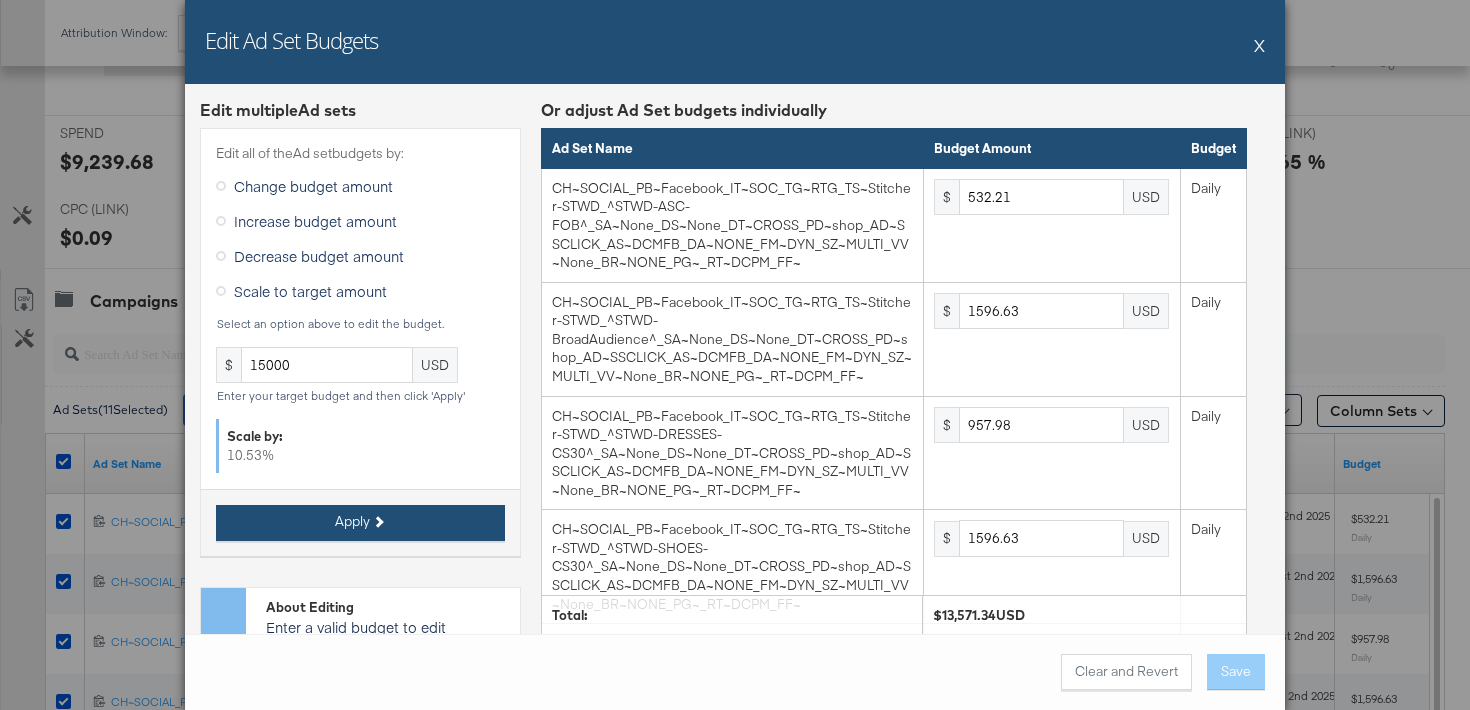 click on "Apply" at bounding box center [360, 523] 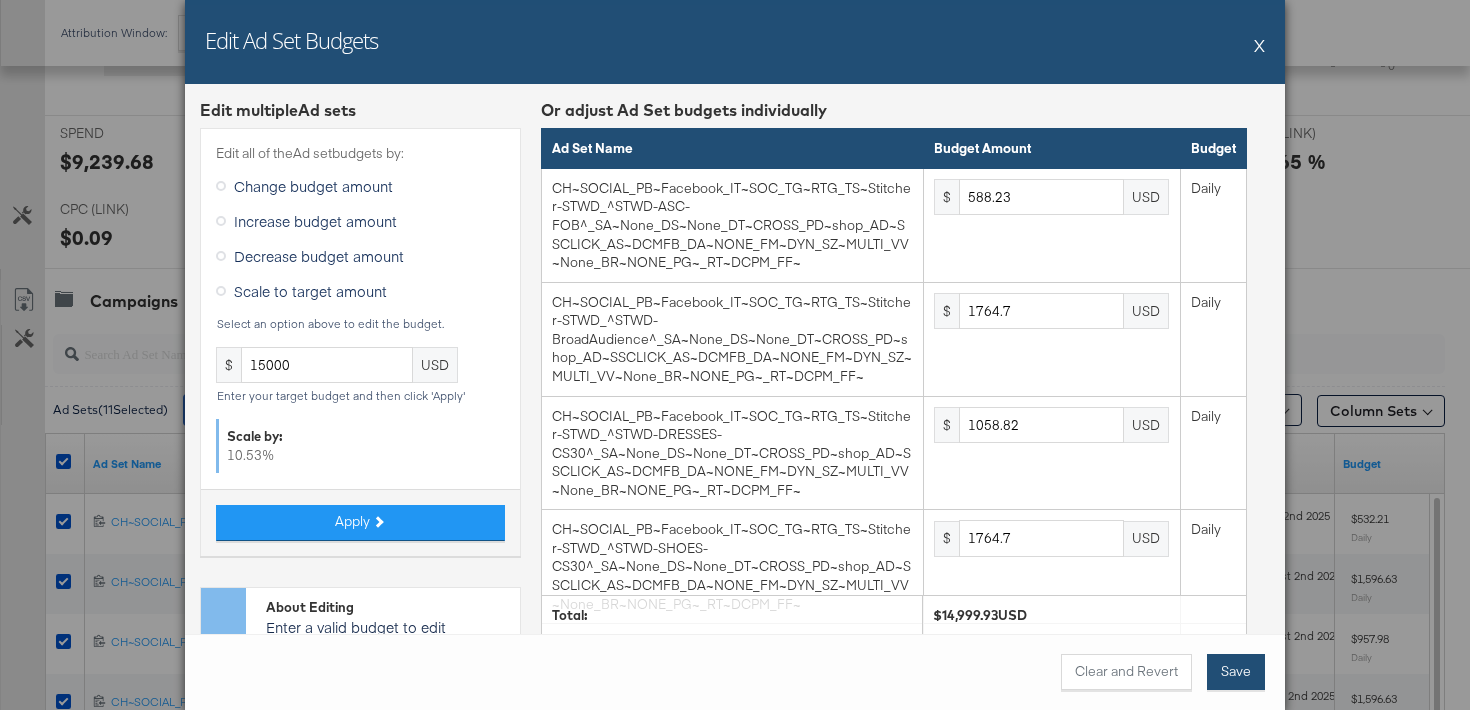 click on "Save" at bounding box center [1236, 672] 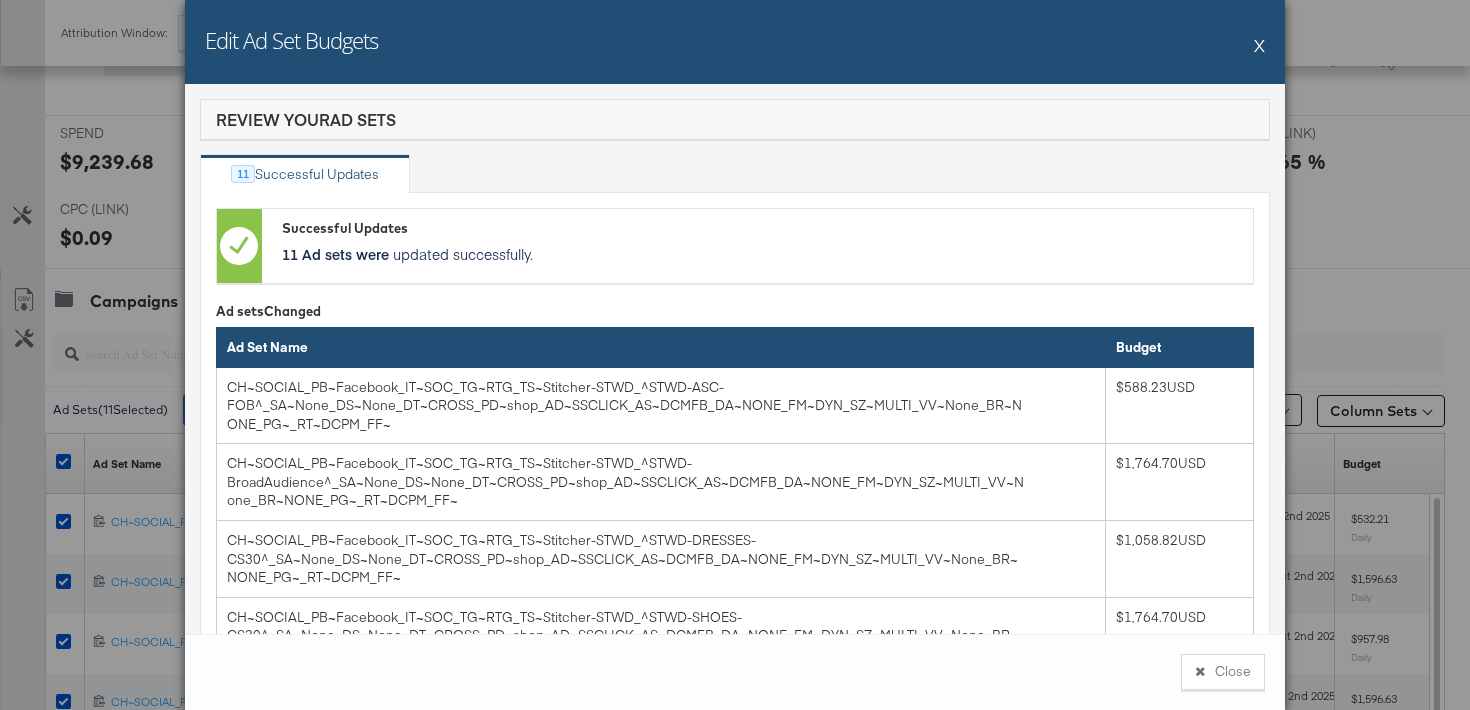 click on "Close" at bounding box center [1223, 672] 